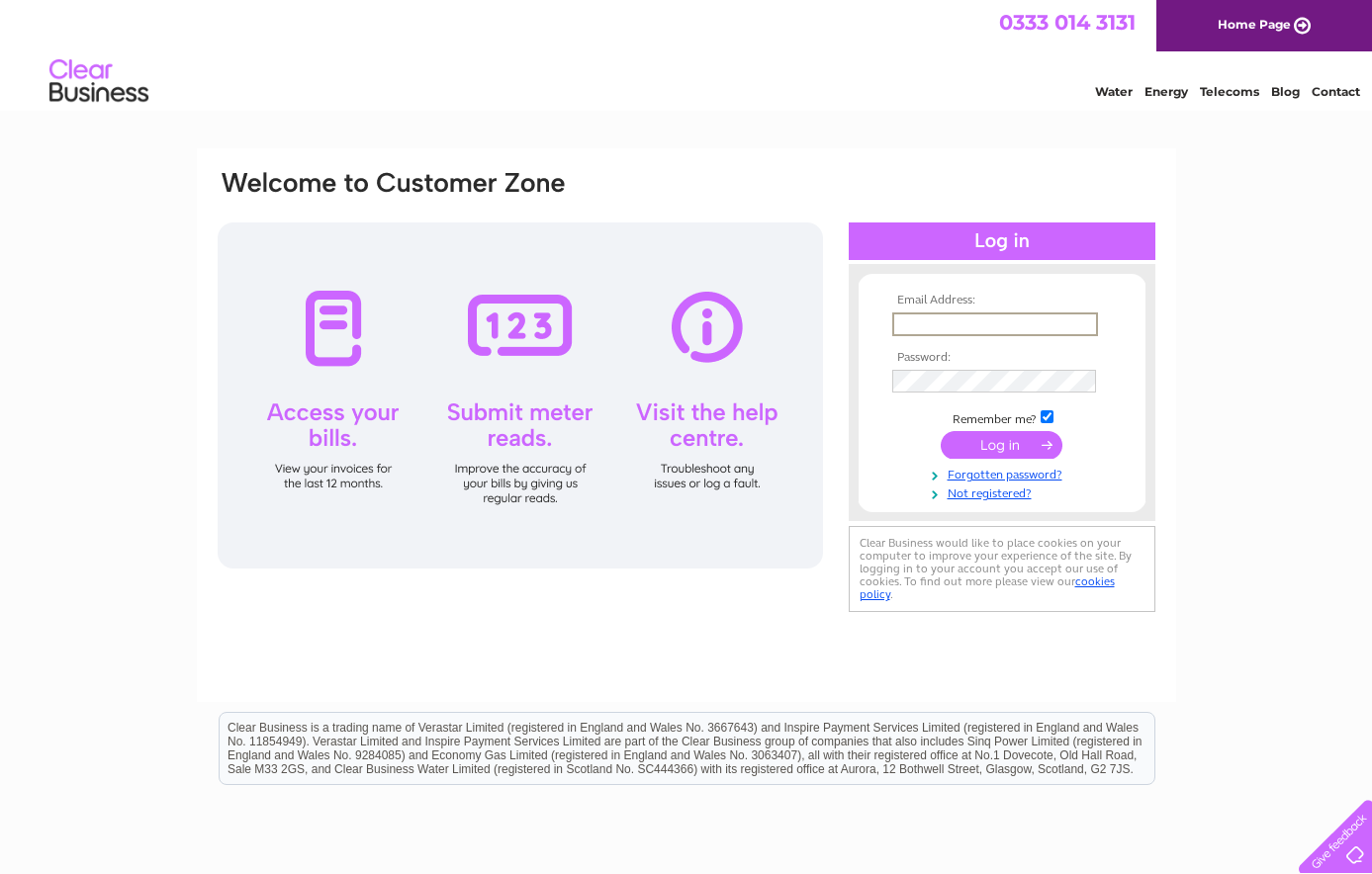 scroll, scrollTop: 0, scrollLeft: 0, axis: both 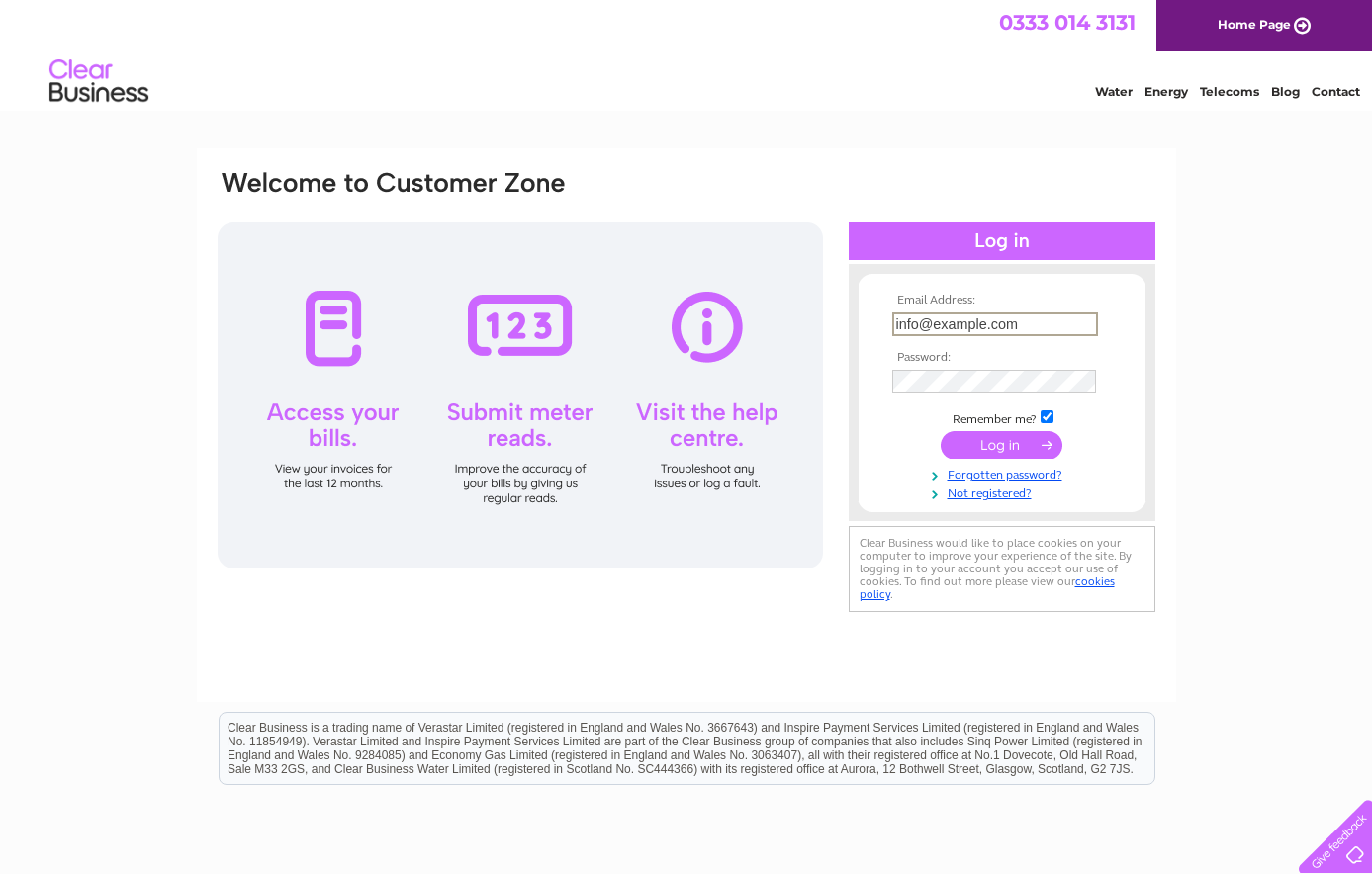 click at bounding box center [1001, 445] 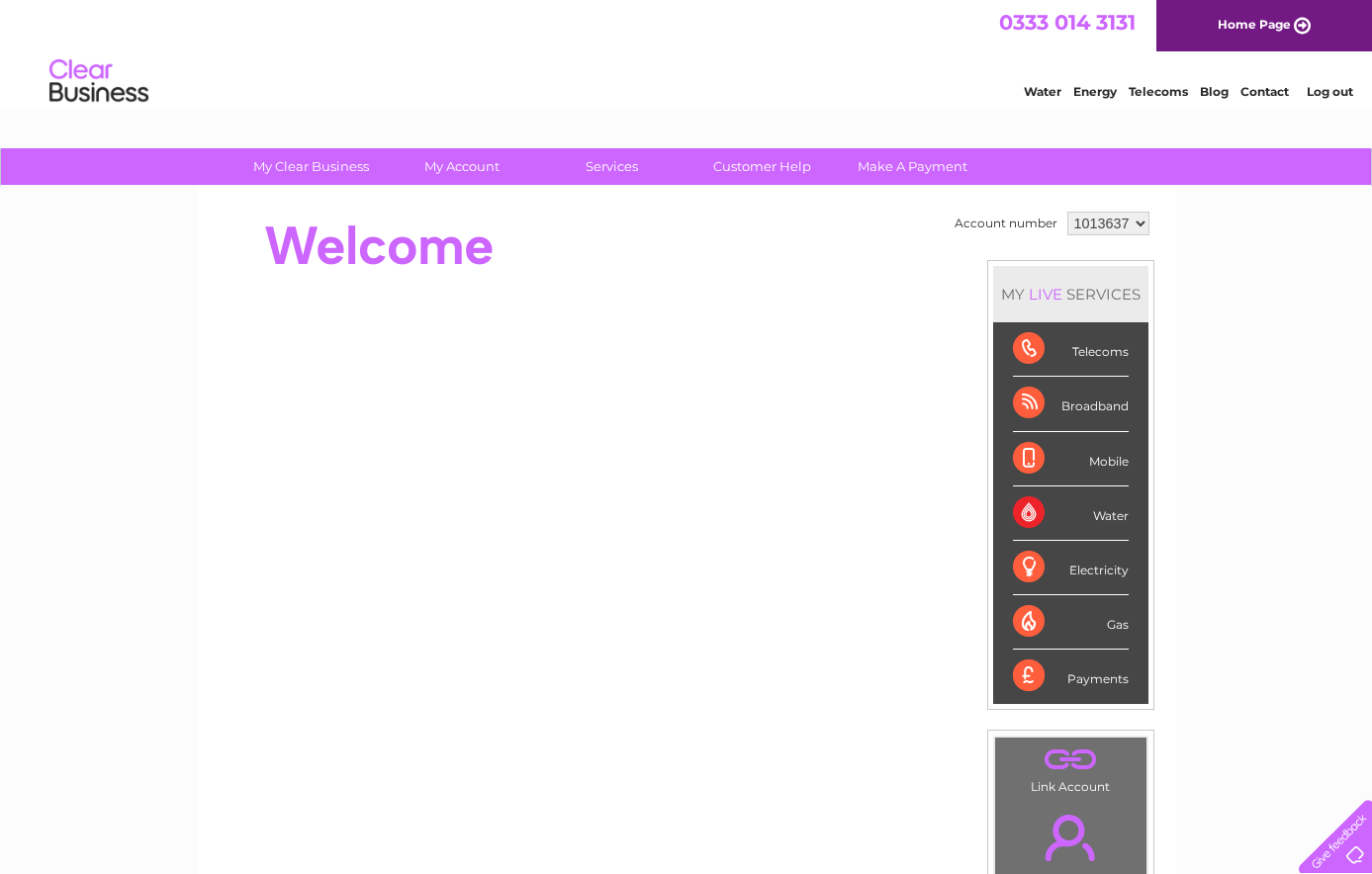 scroll, scrollTop: 0, scrollLeft: 0, axis: both 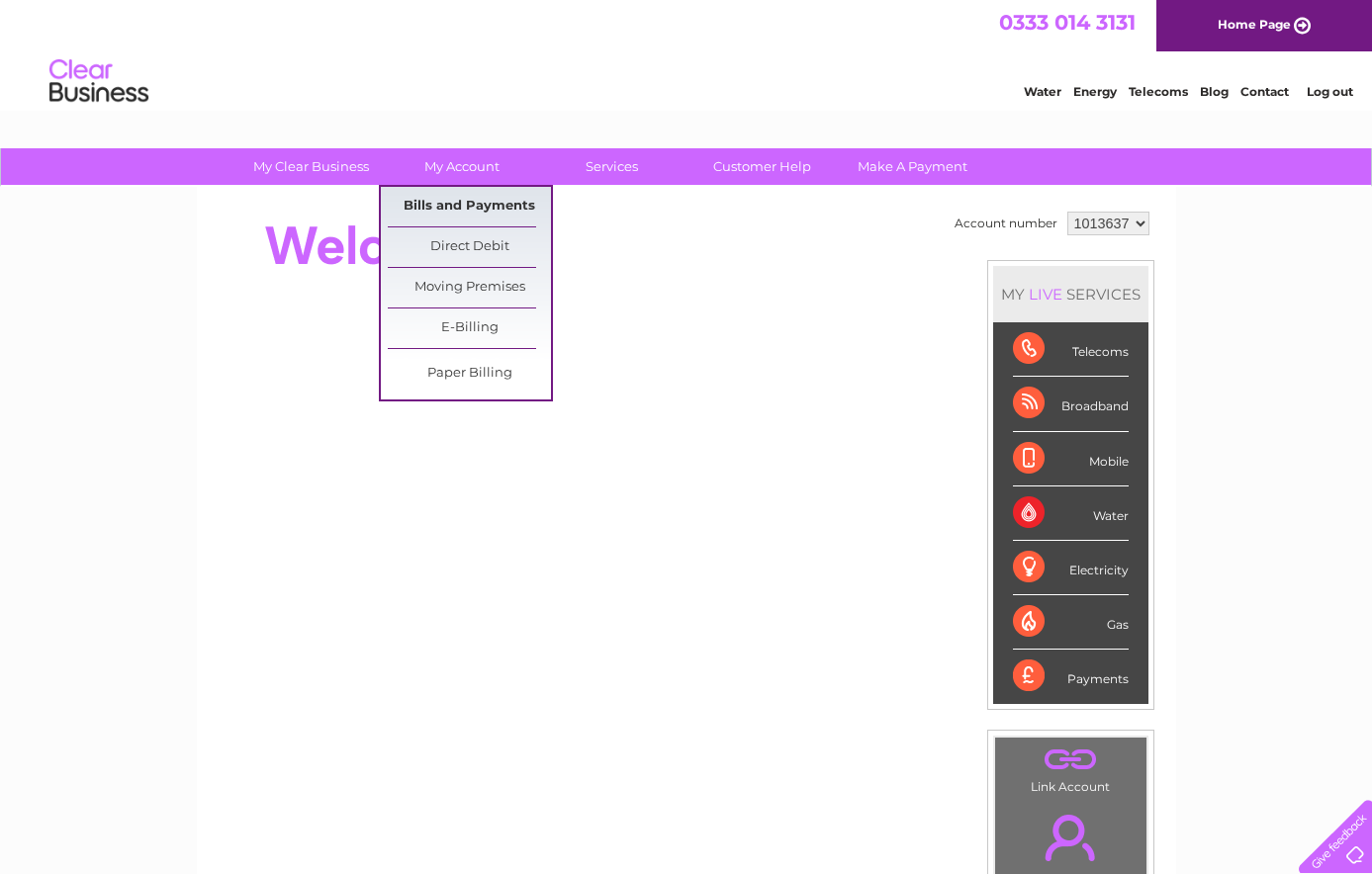 click on "Bills and Payments" at bounding box center (469, 207) 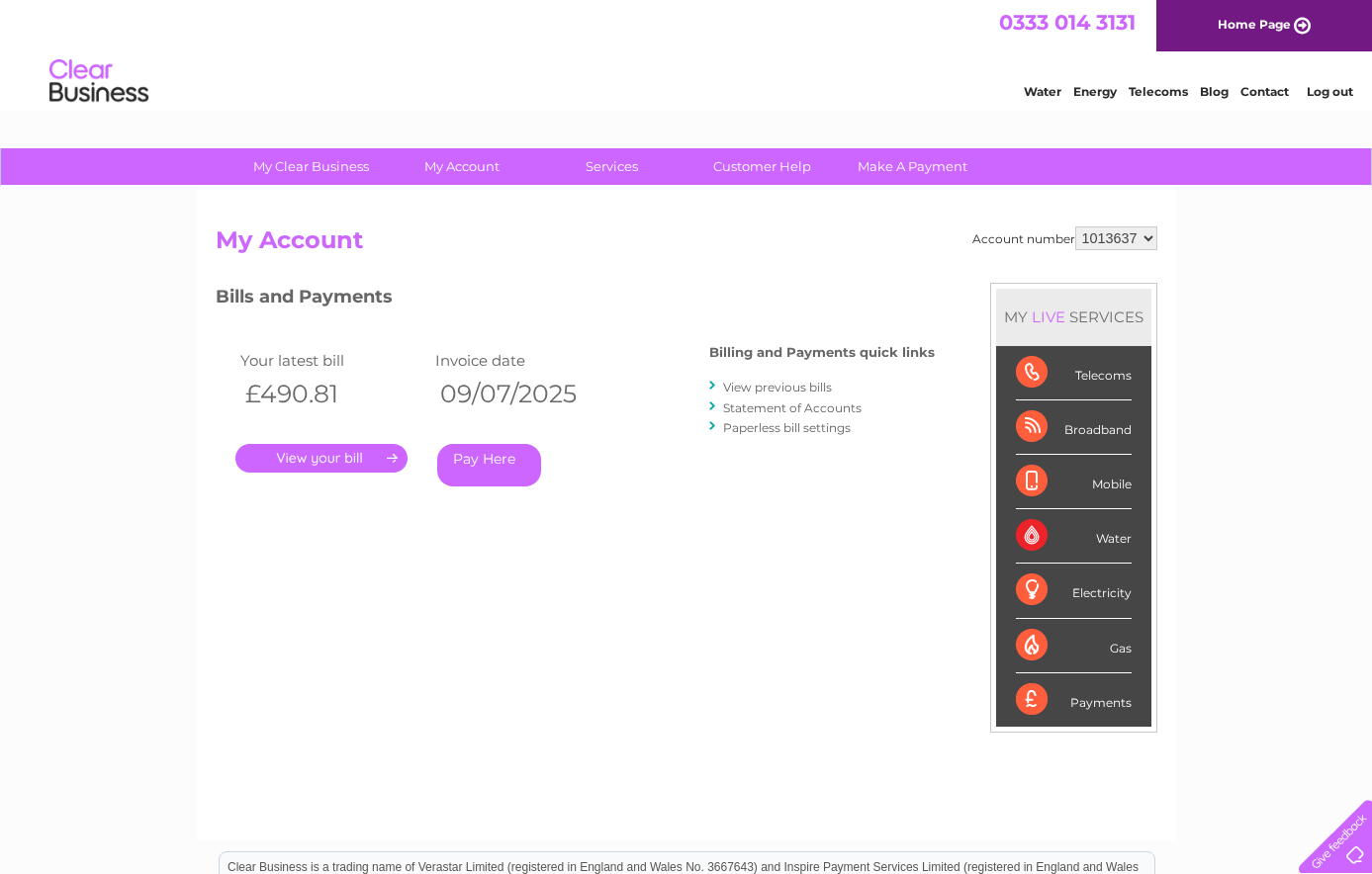 scroll, scrollTop: 0, scrollLeft: 0, axis: both 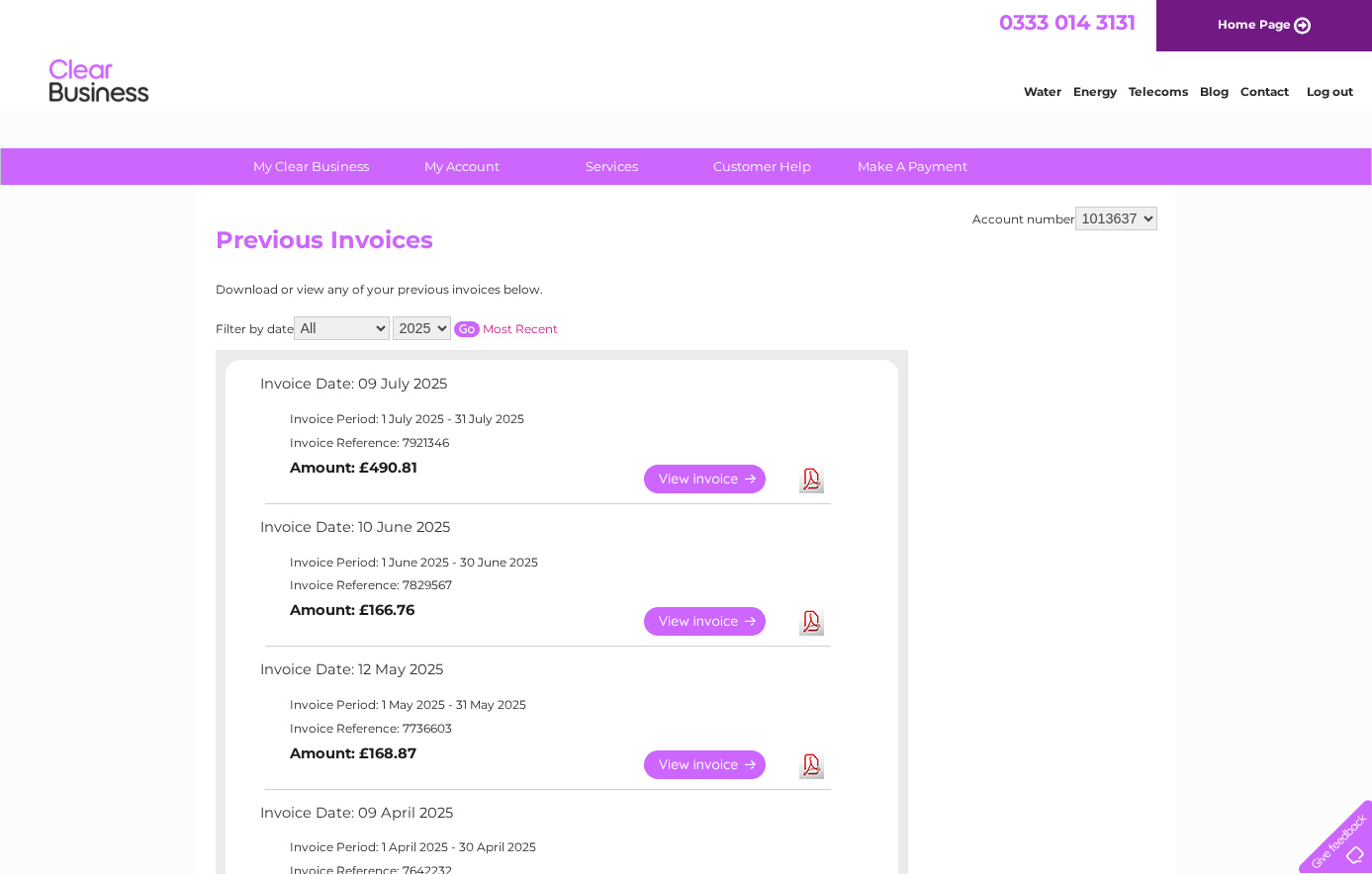 click on "View" at bounding box center [716, 621] 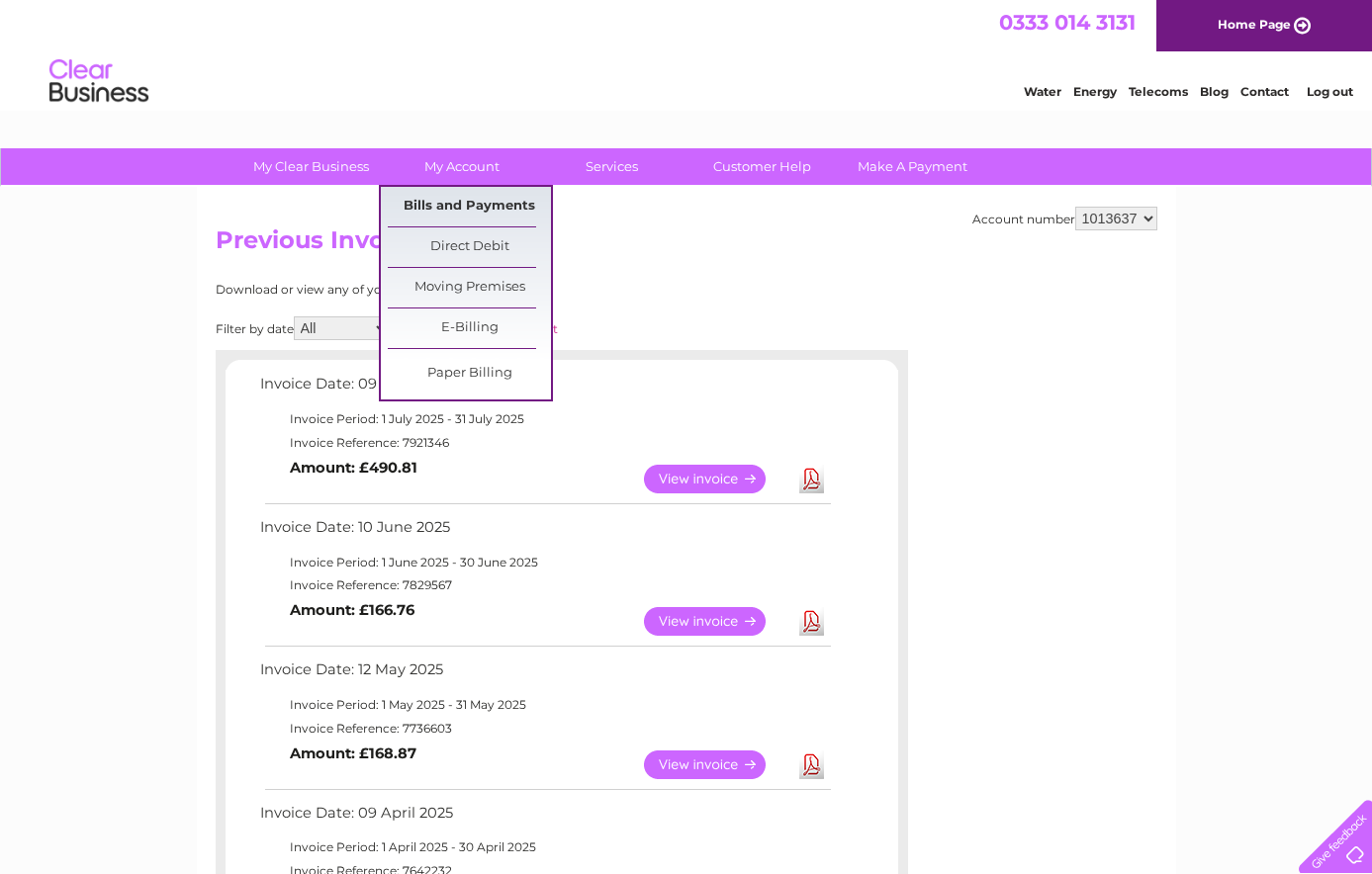click on "Bills and Payments" at bounding box center [469, 207] 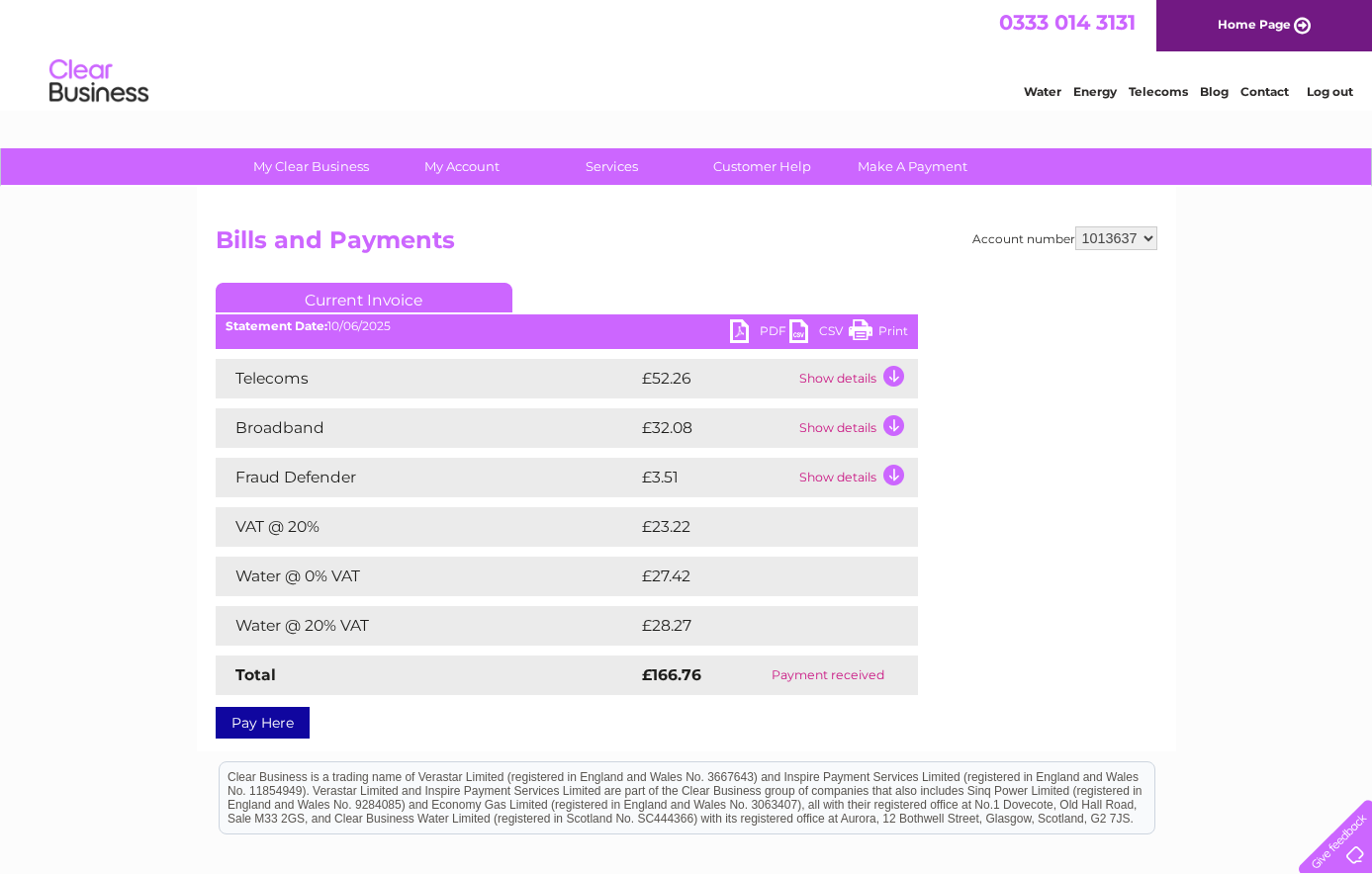 scroll, scrollTop: 0, scrollLeft: 0, axis: both 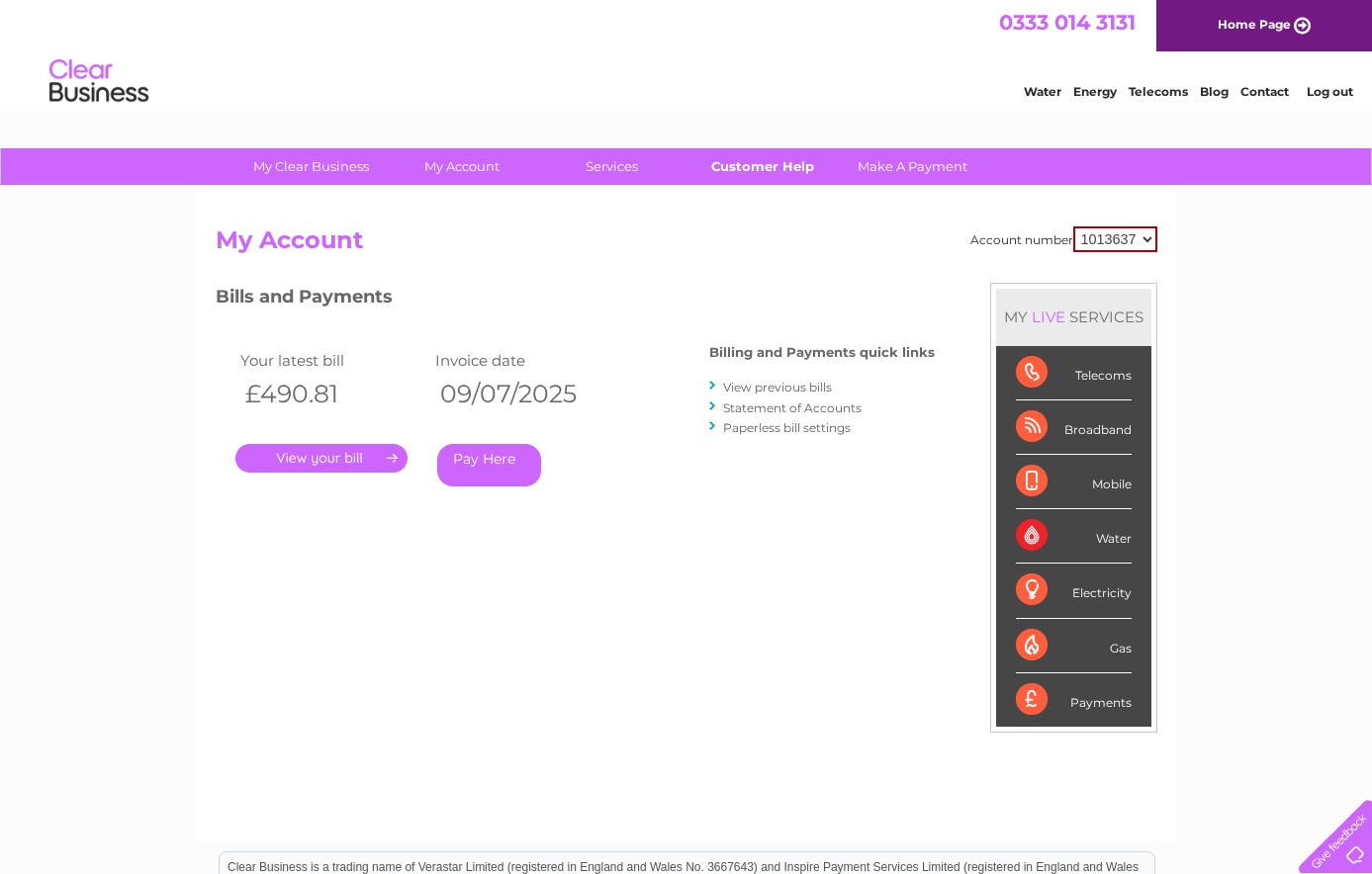 click on "Customer Help" at bounding box center (762, 166) 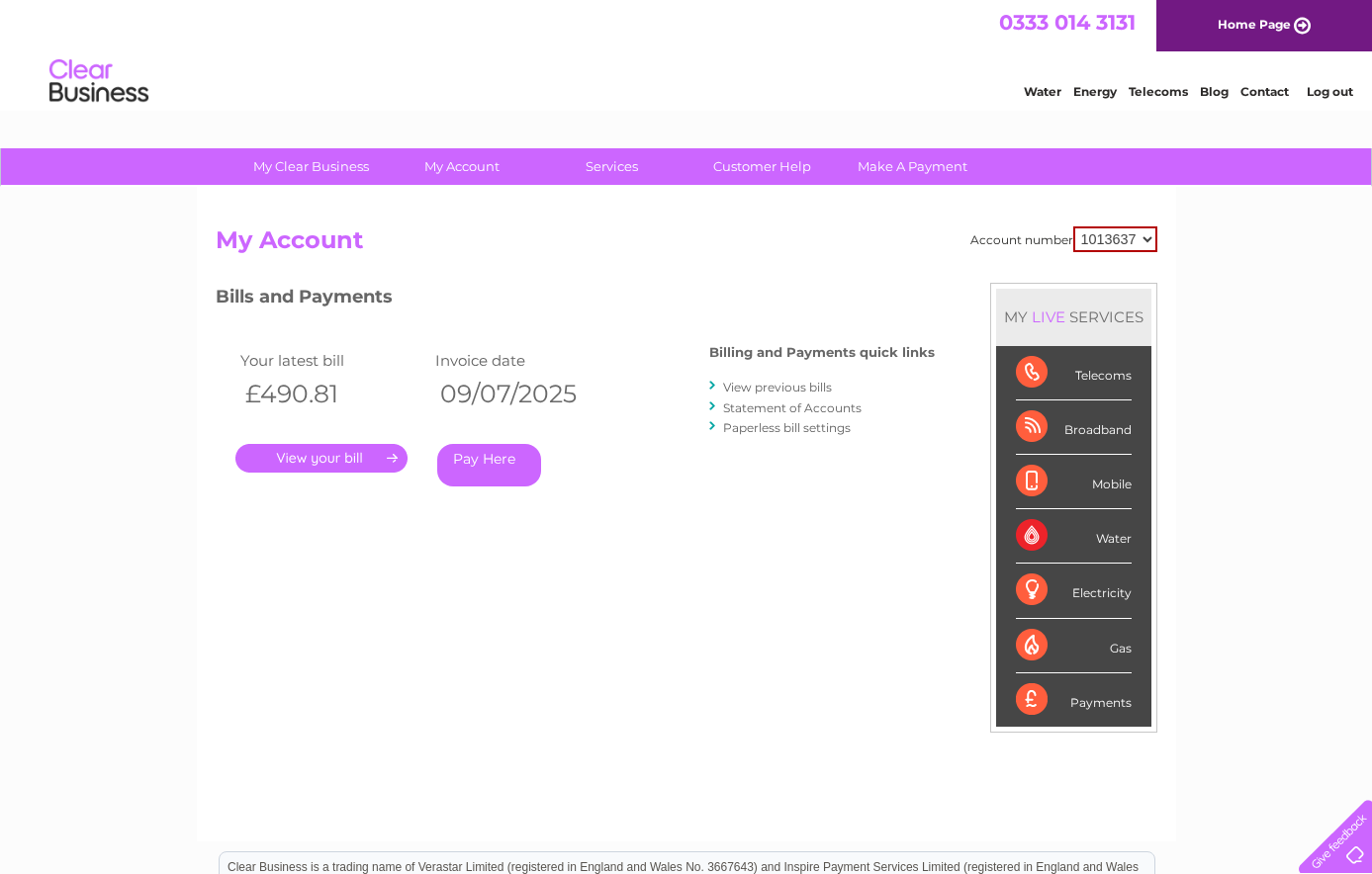 click on "View previous bills" at bounding box center (777, 387) 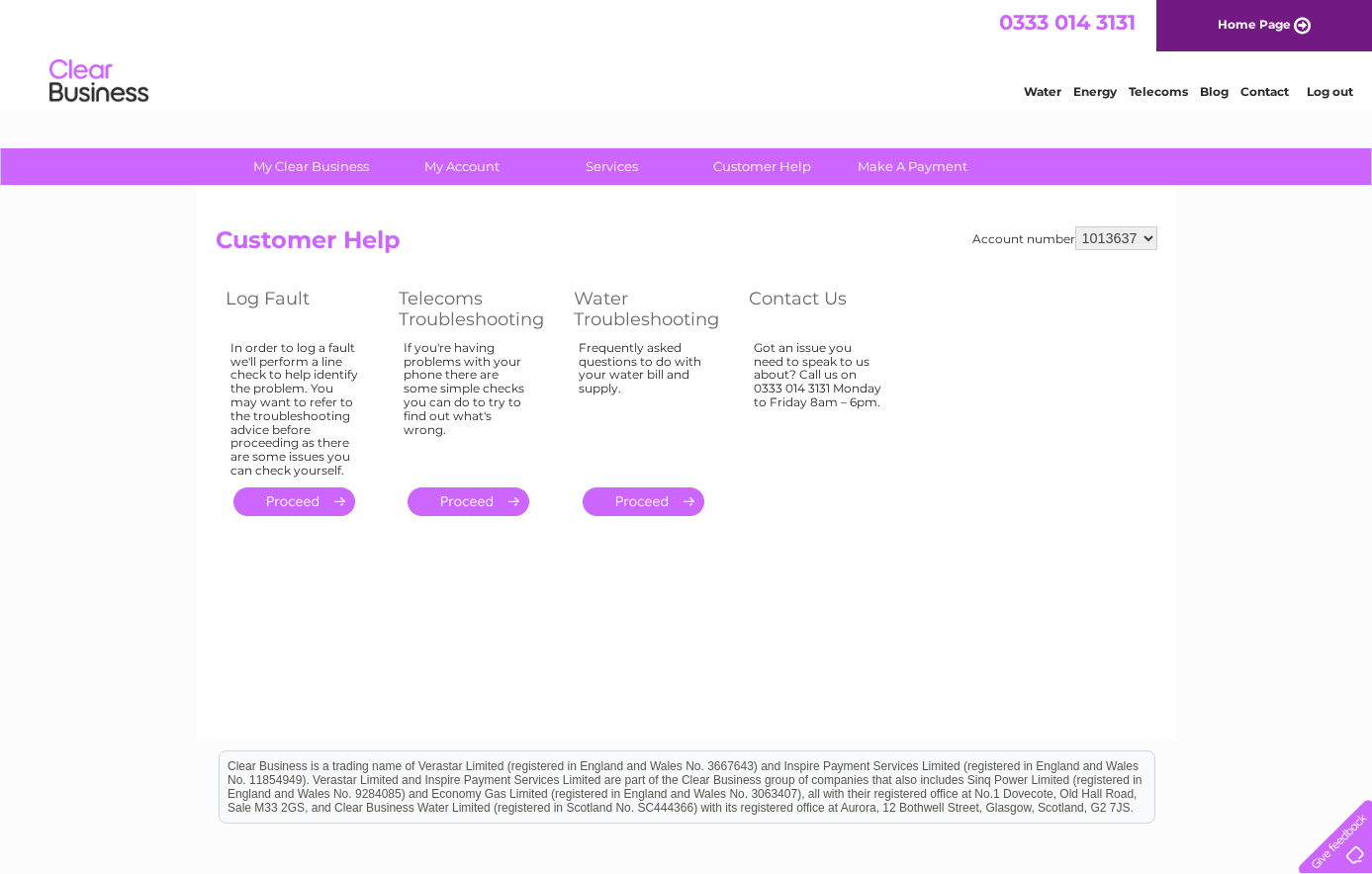 scroll, scrollTop: 0, scrollLeft: 0, axis: both 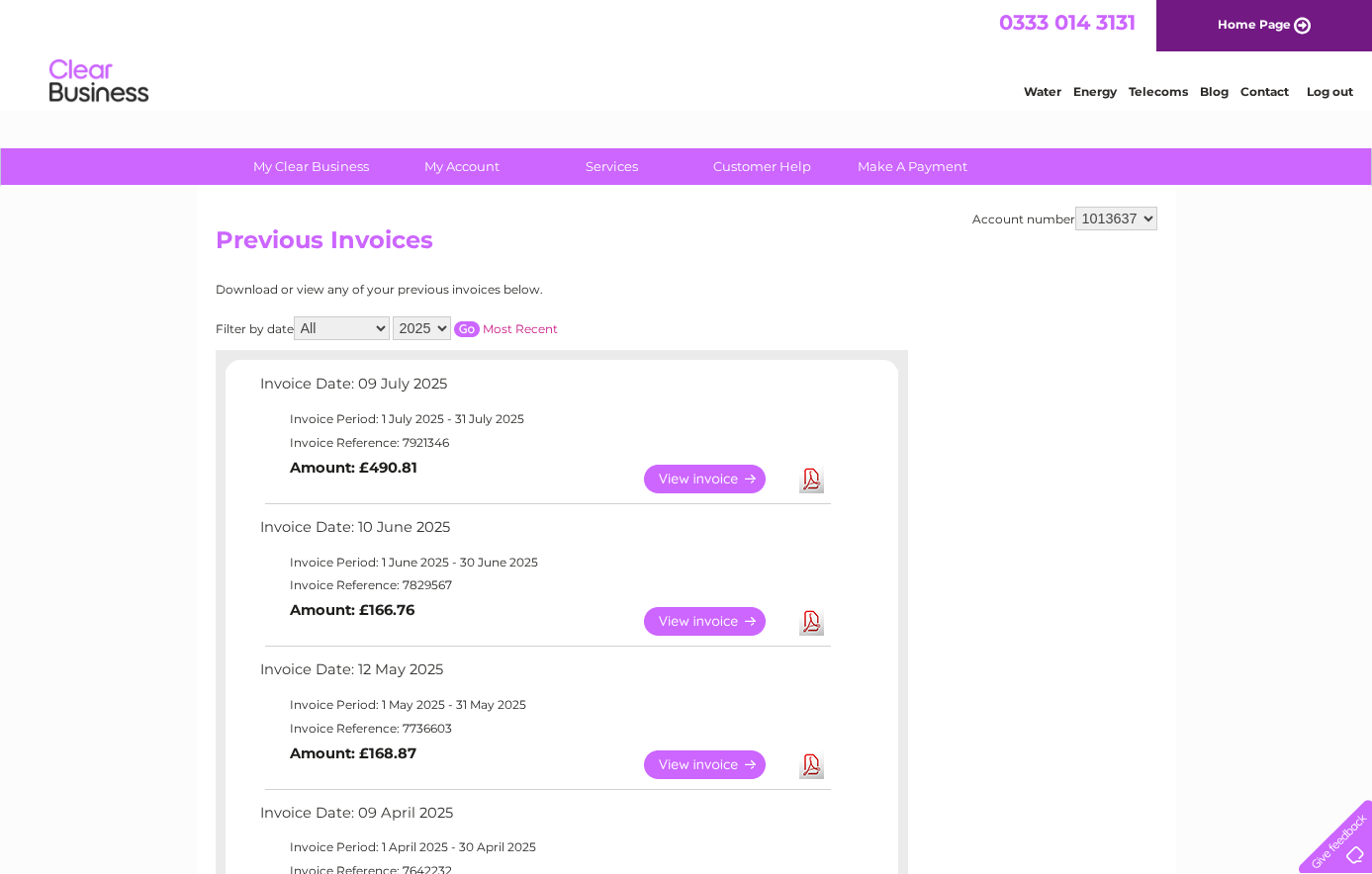 click on "Download" at bounding box center [811, 479] 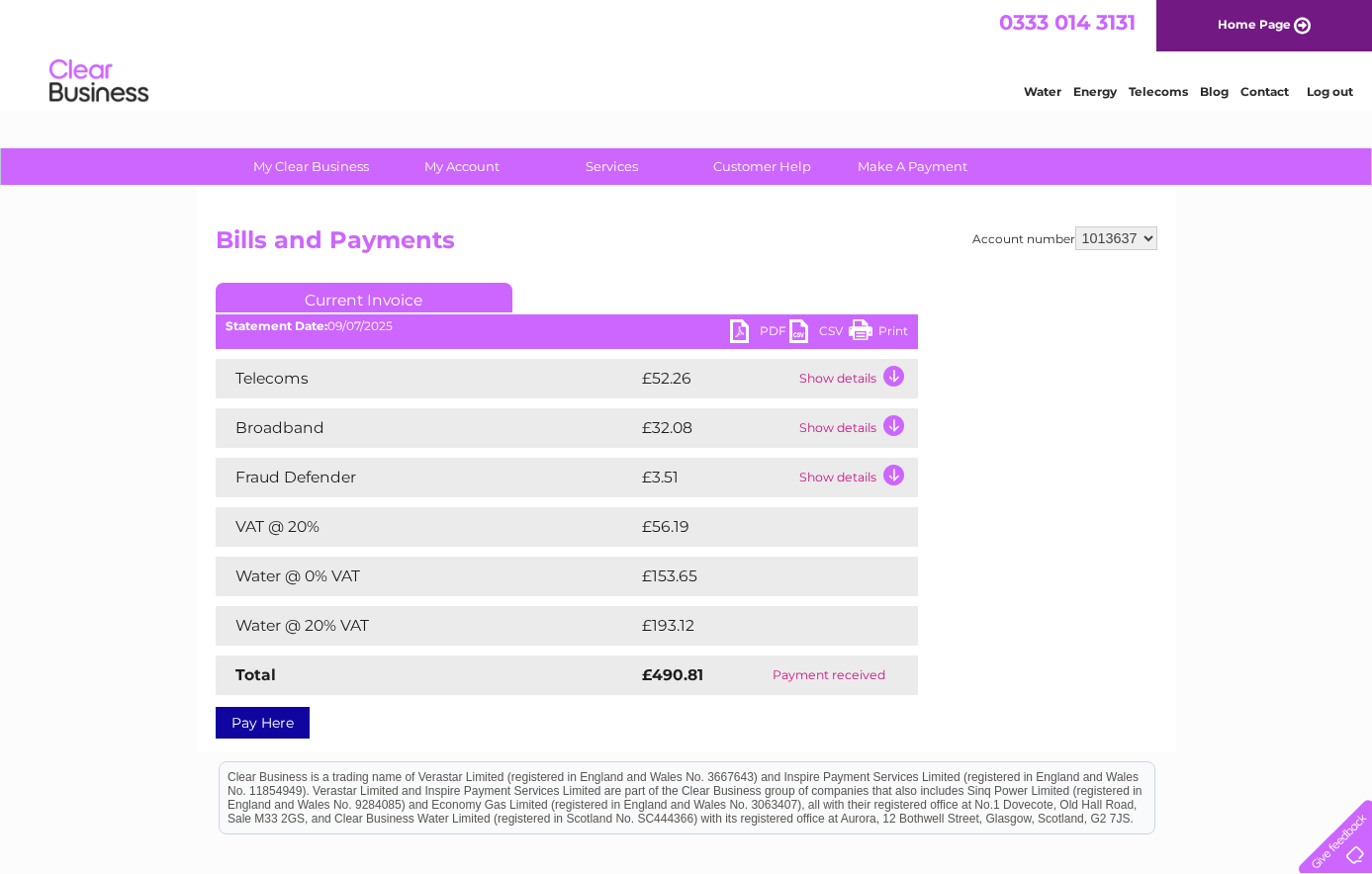 scroll, scrollTop: 0, scrollLeft: 0, axis: both 